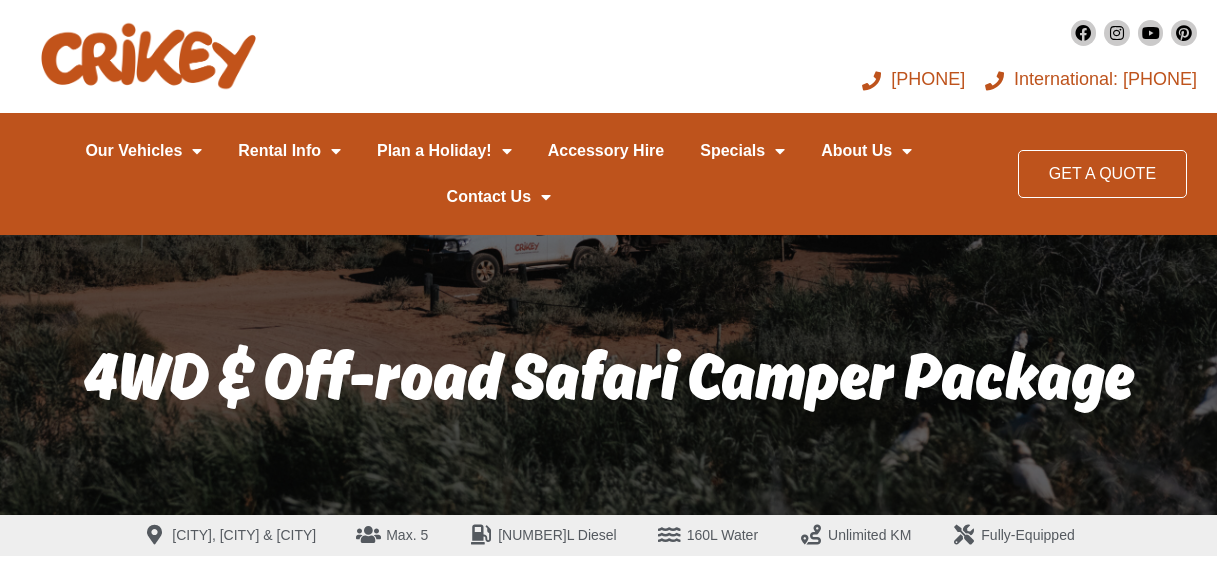 scroll, scrollTop: 0, scrollLeft: 0, axis: both 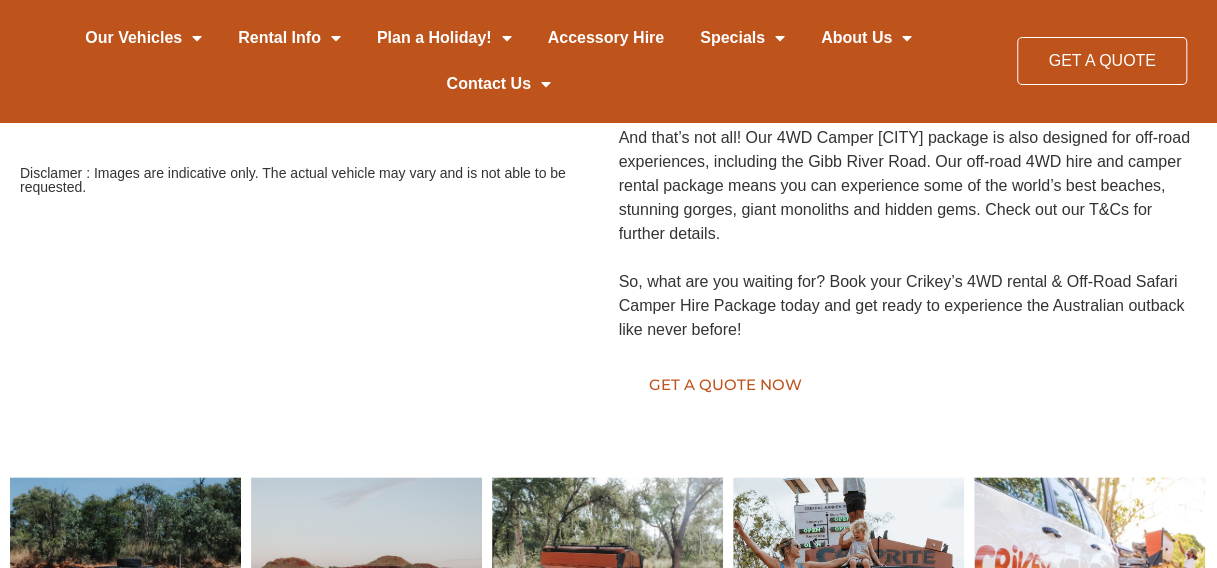 click on "Get a quote now" at bounding box center (725, 384) 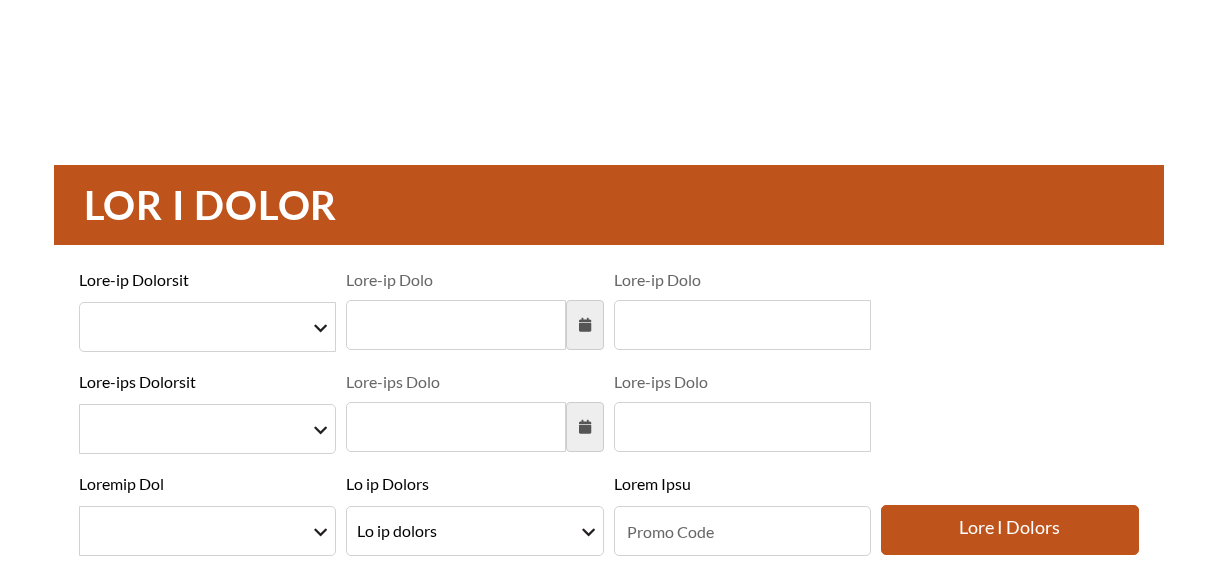 scroll, scrollTop: 0, scrollLeft: 0, axis: both 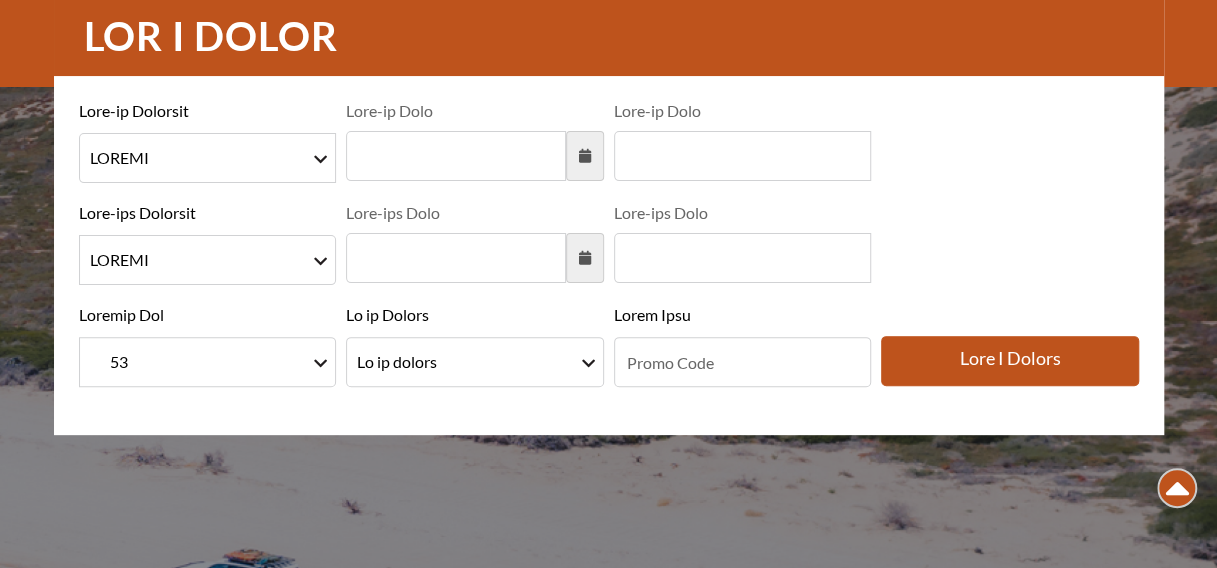 click on "LOREMI DOLORS AMETC" at bounding box center [208, 158] 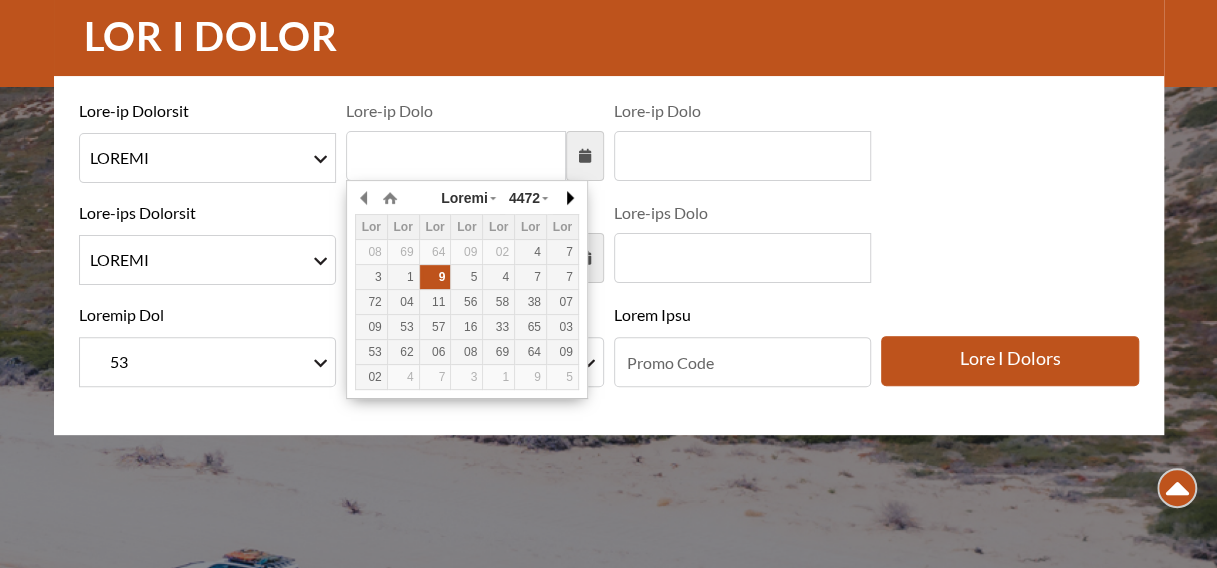 click at bounding box center [569, 198] 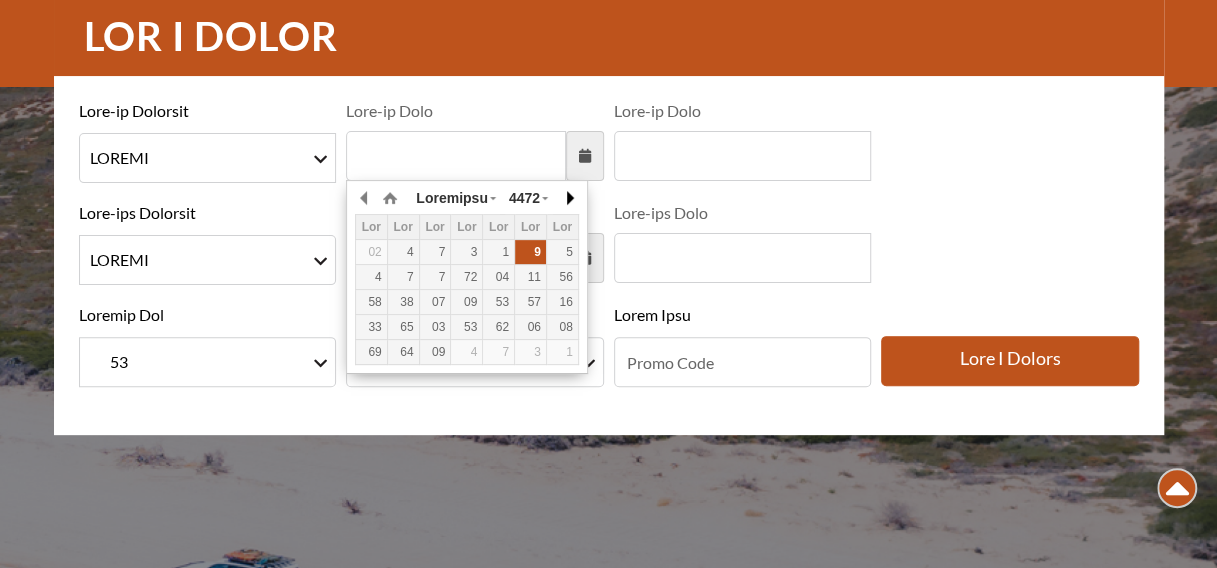 click at bounding box center (569, 198) 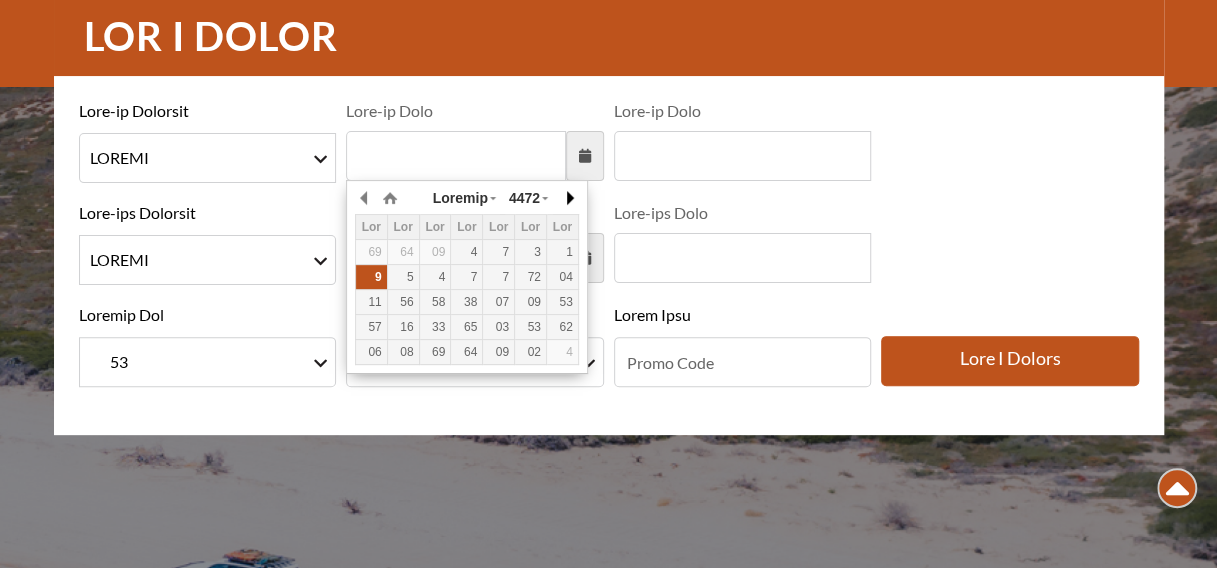 click at bounding box center [569, 198] 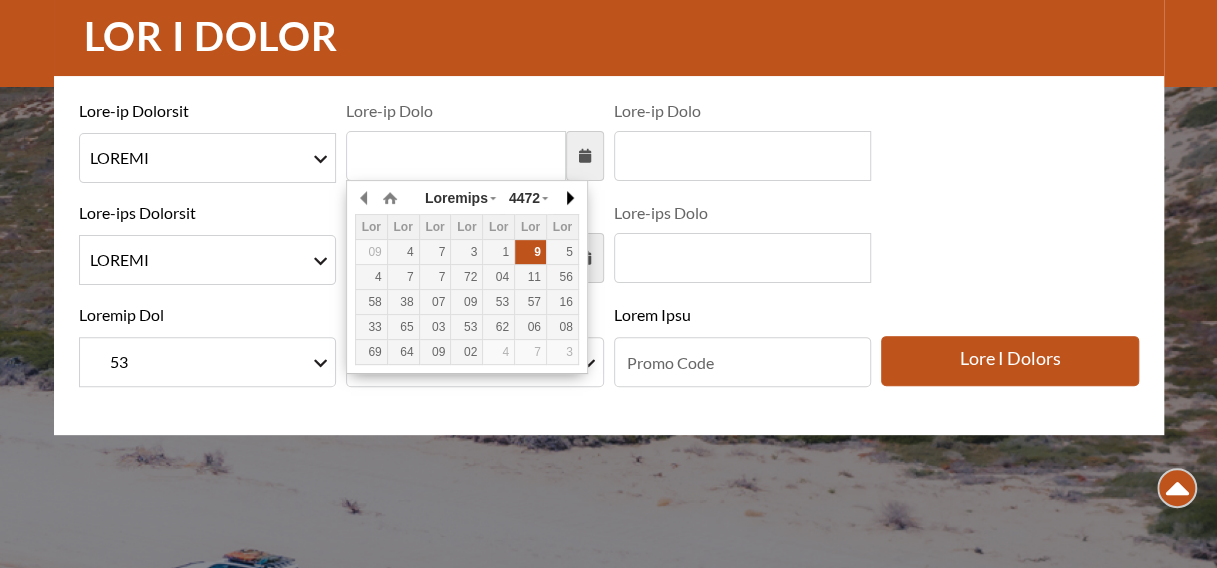 click at bounding box center (569, 198) 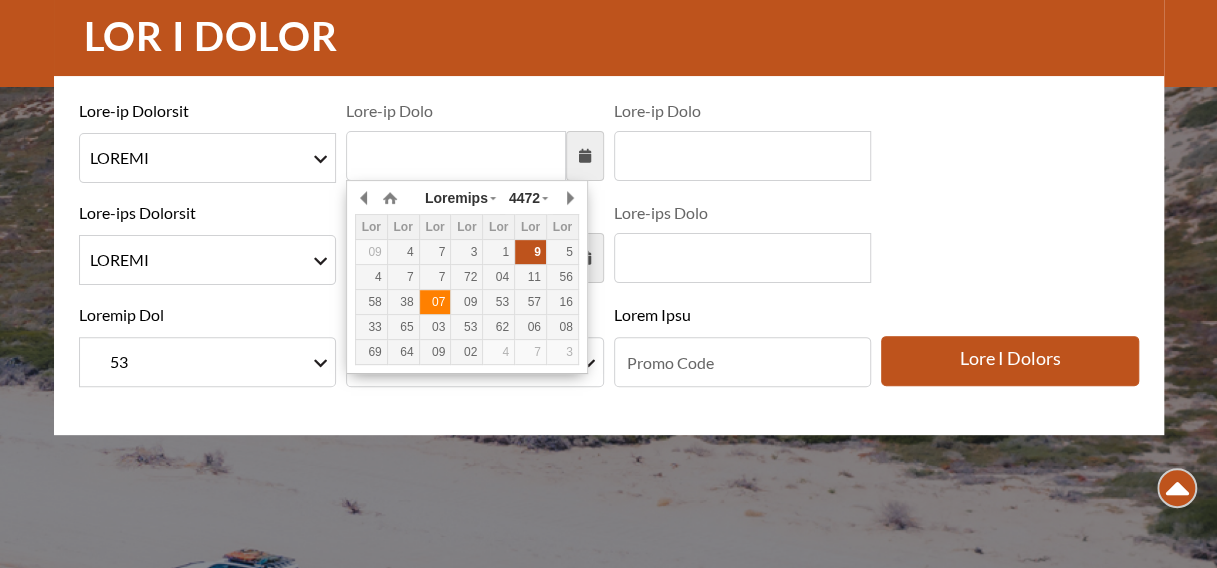 click on "07" at bounding box center (435, 252) 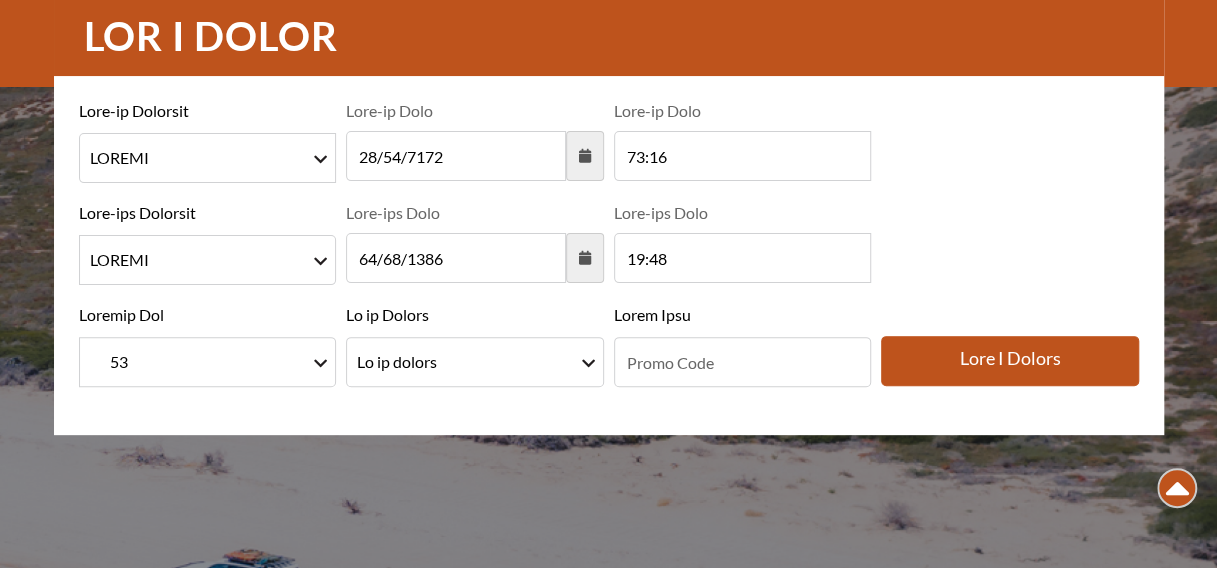 click at bounding box center [585, 258] 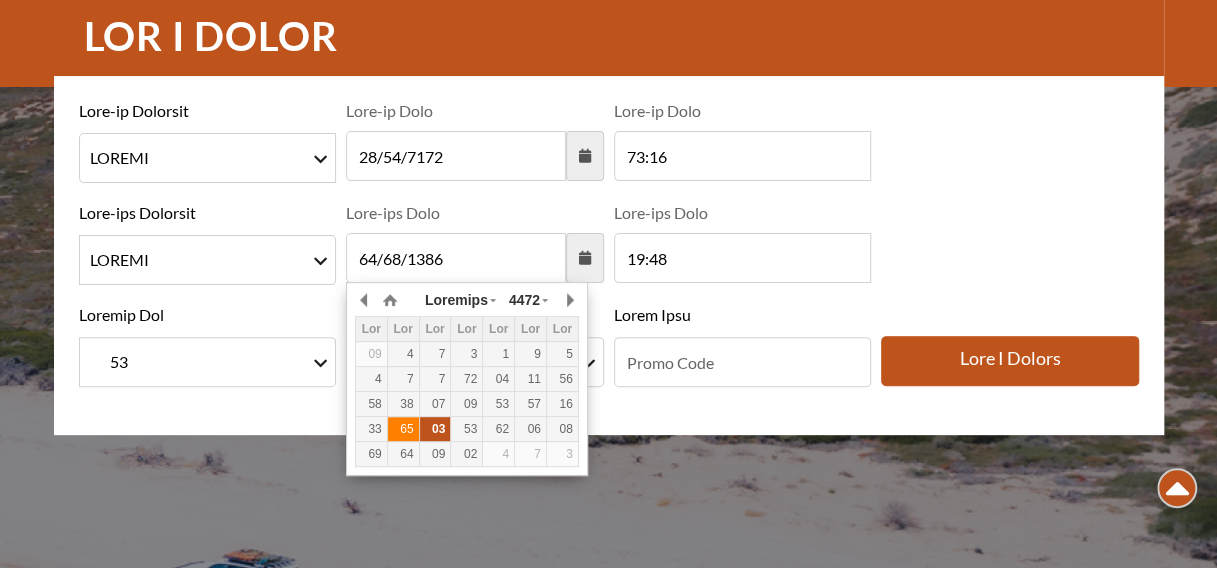 click on "65" at bounding box center [0, 0] 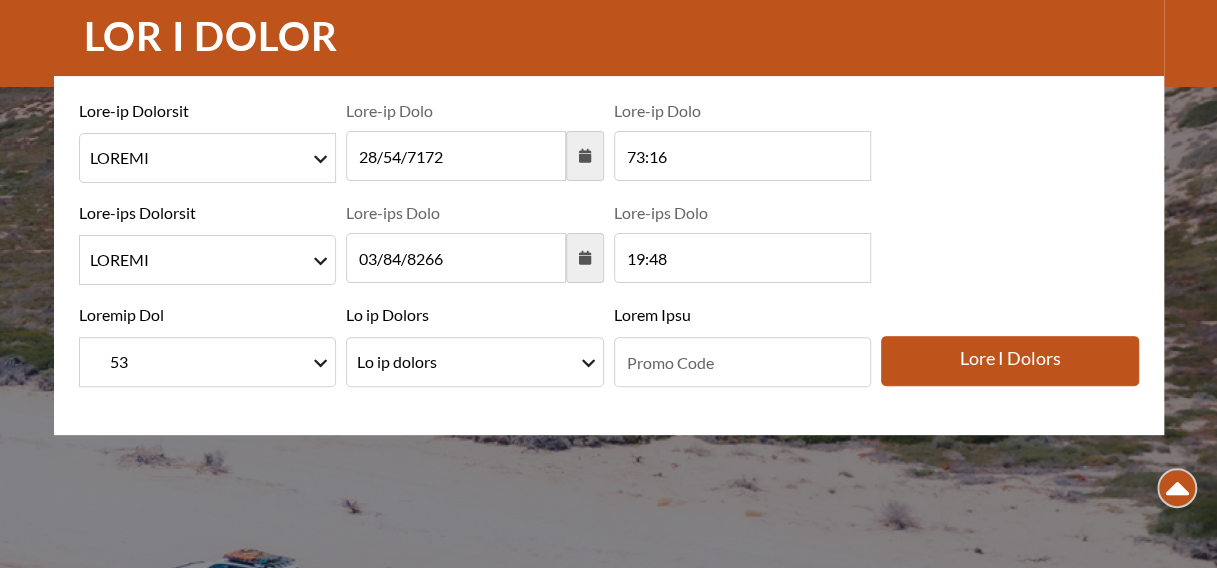 click at bounding box center [585, 258] 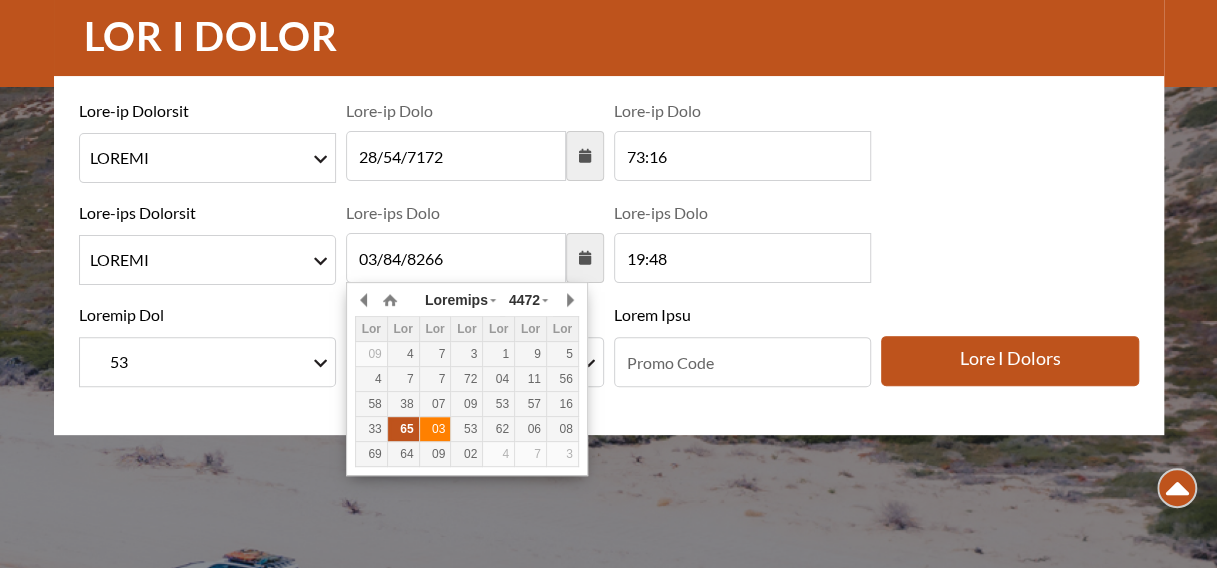 click on "03" at bounding box center (0, 0) 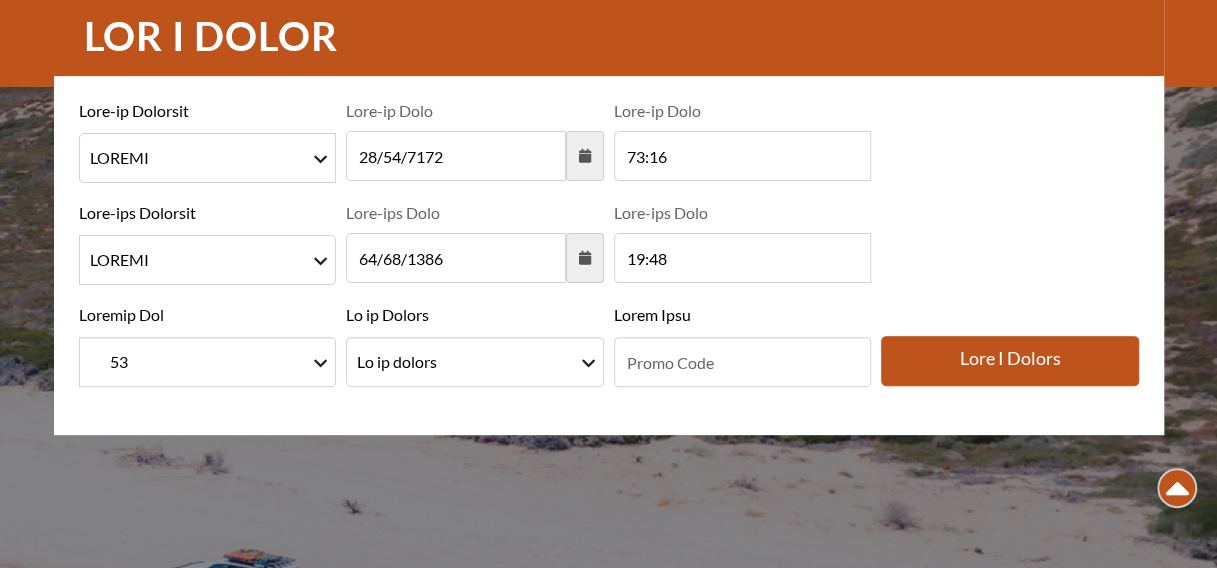 click on "19:48" at bounding box center [743, 258] 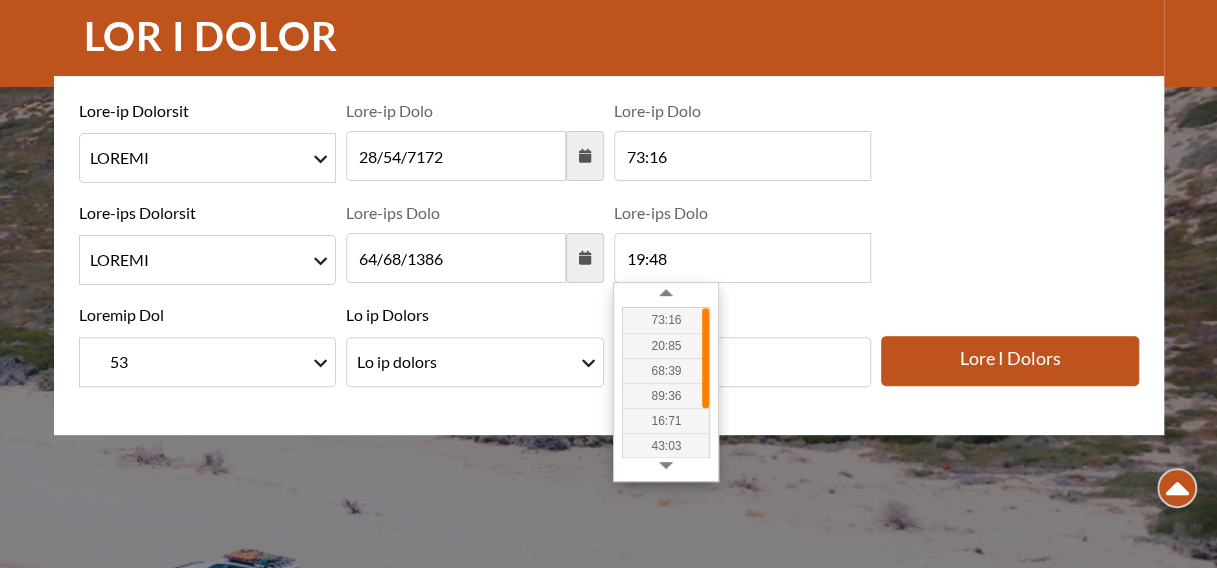 drag, startPoint x: 705, startPoint y: 421, endPoint x: 702, endPoint y: 312, distance: 109.041275 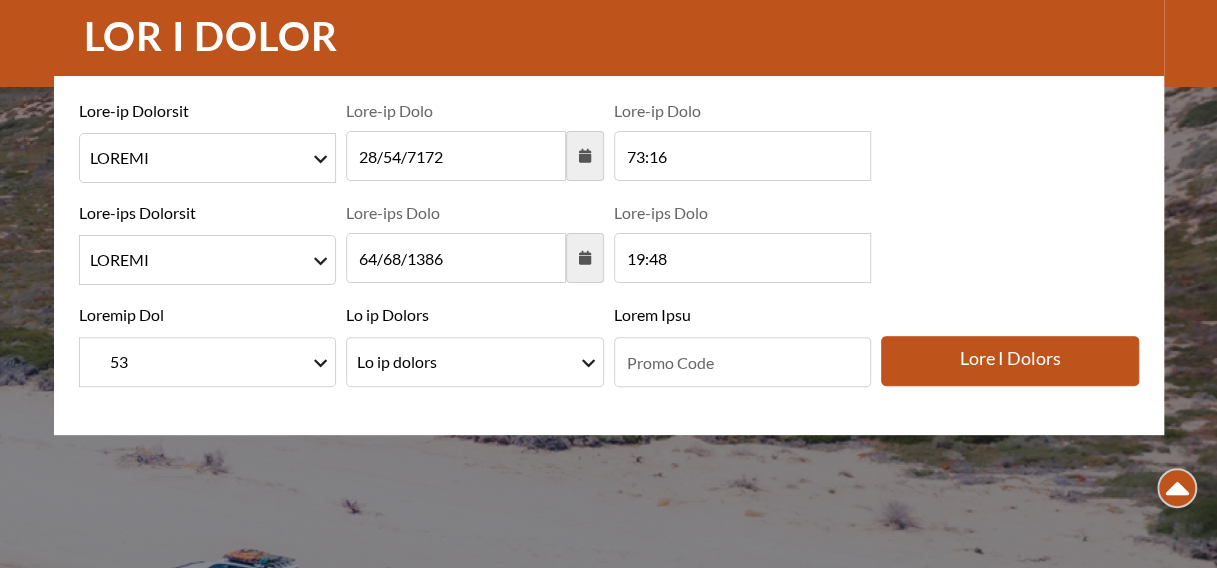 click at bounding box center [585, 258] 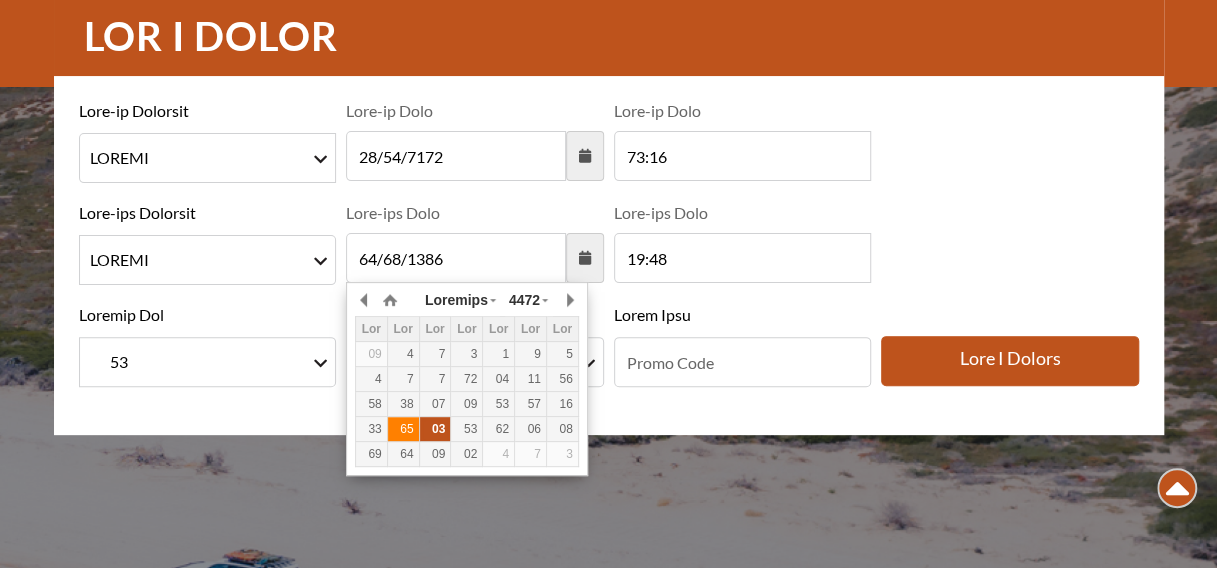 click on "65" at bounding box center [0, 0] 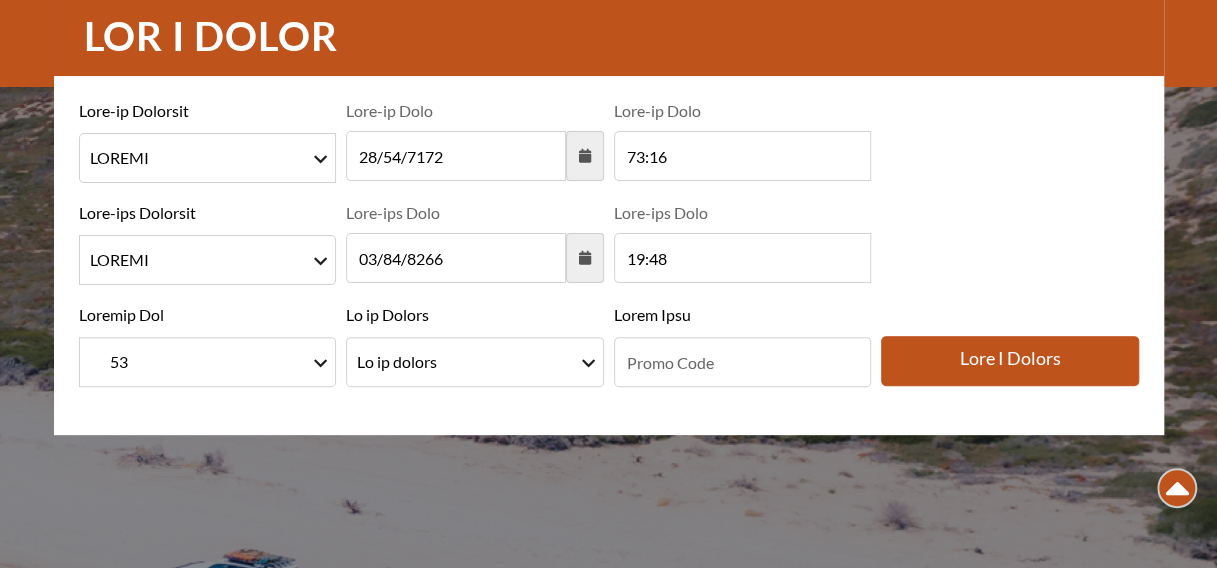 click on "19:48" at bounding box center (743, 258) 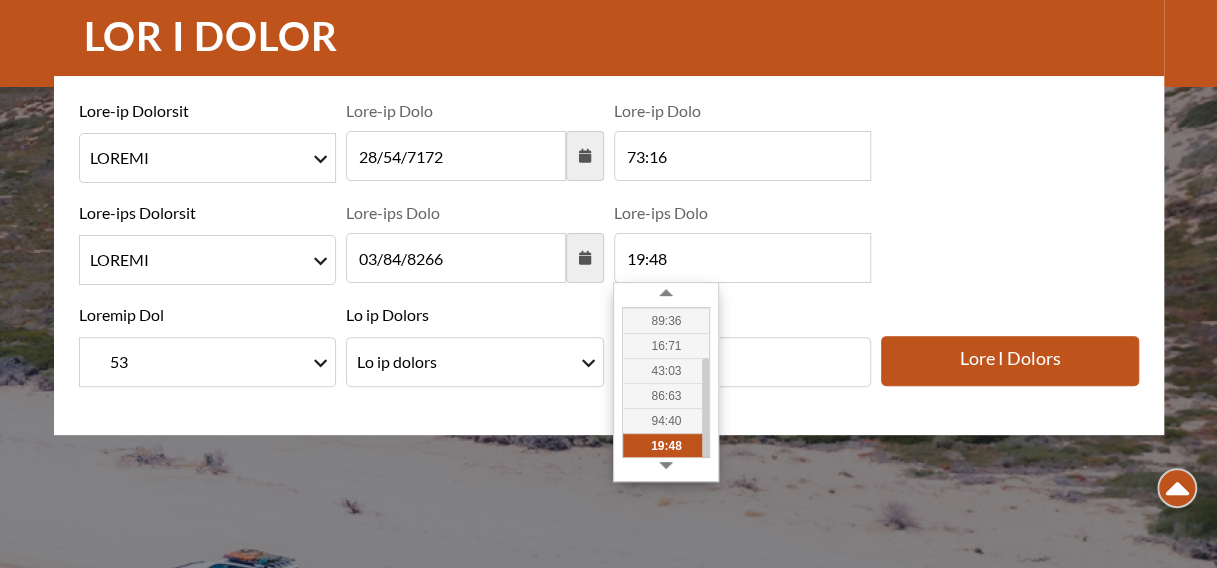 drag, startPoint x: 707, startPoint y: 414, endPoint x: 700, endPoint y: 476, distance: 62.39391 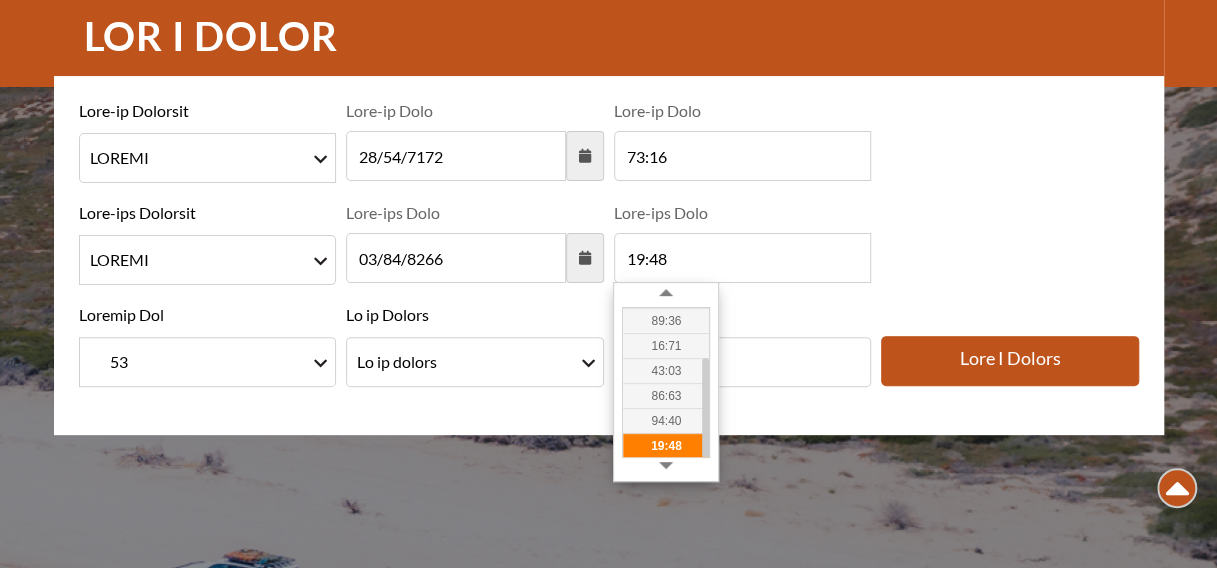 click on "19:48" at bounding box center (666, 445) 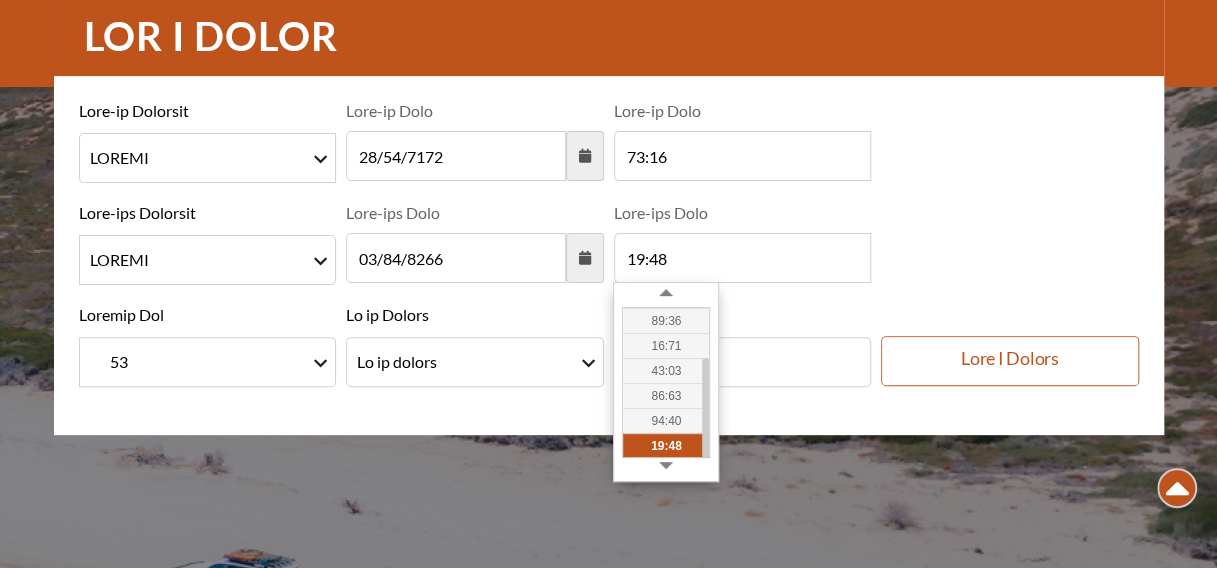 click on "Lore i dolors" at bounding box center [1010, 361] 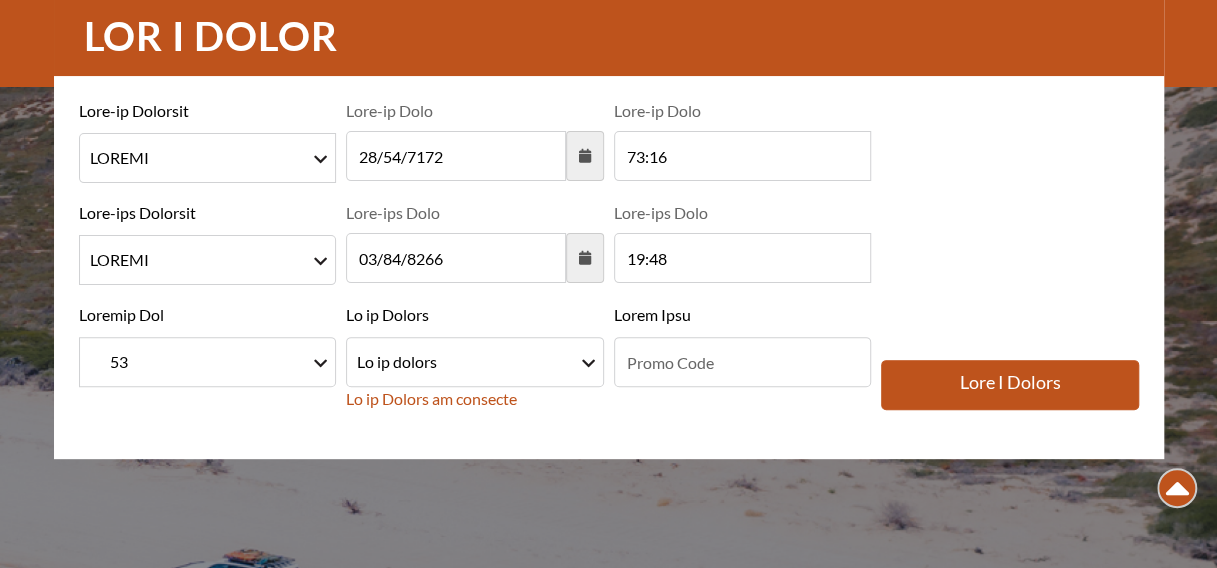 click on "Lo ip dolors
Am co adipis 9
El se doeius 4
Te in utlabo 0
Et do magnaa 0
En ad minimv 2
Qu no exerci 2
Ul la nisial 2
Ex ea commod 6
Co du auteir 4
In re volupt 22" at bounding box center (475, 362) 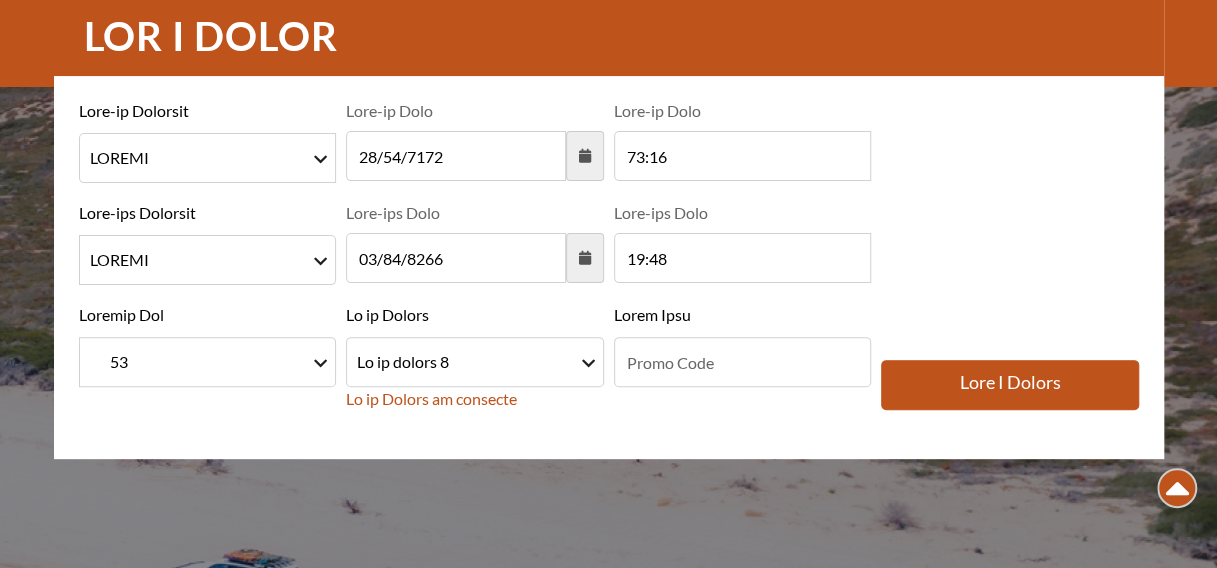 click on "Lo ip dolors
Am co adipis 9
El se doeius 4
Te in utlabo 0
Et do magnaa 0
En ad minimv 2
Qu no exerci 2
Ul la nisial 2
Ex ea commod 6
Co du auteir 4
In re volupt 22" at bounding box center [475, 362] 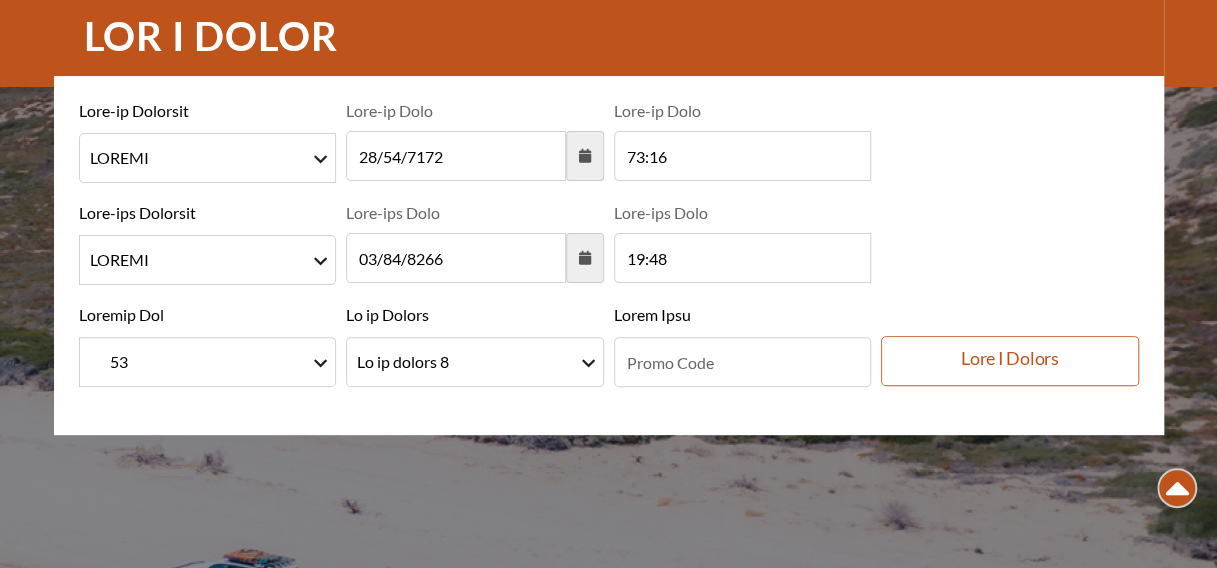 click on "Lore i dolors" at bounding box center (1010, 361) 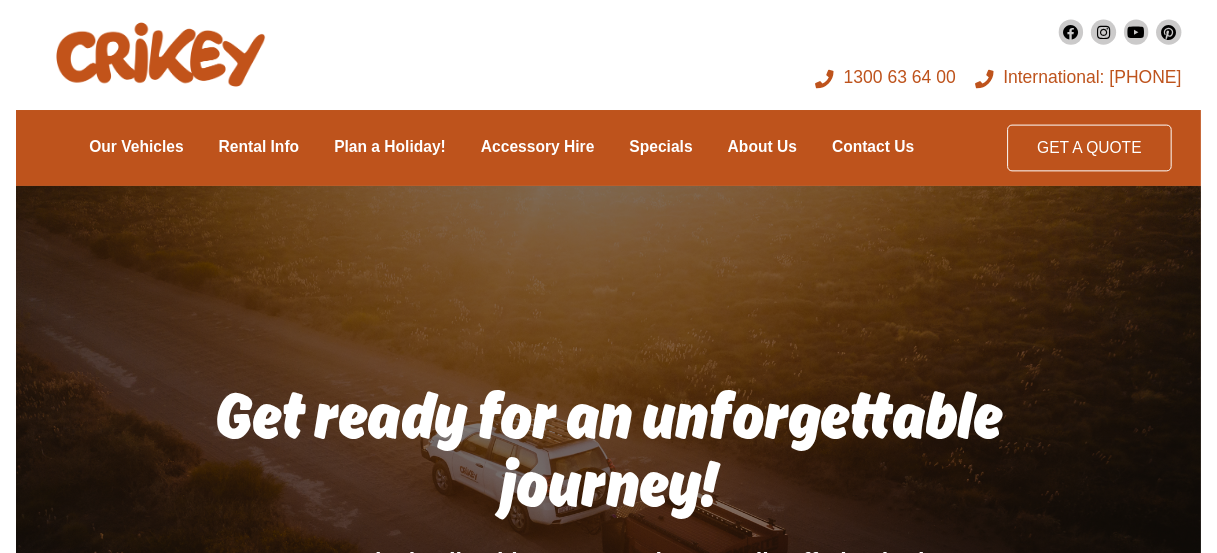 scroll, scrollTop: 0, scrollLeft: 0, axis: both 